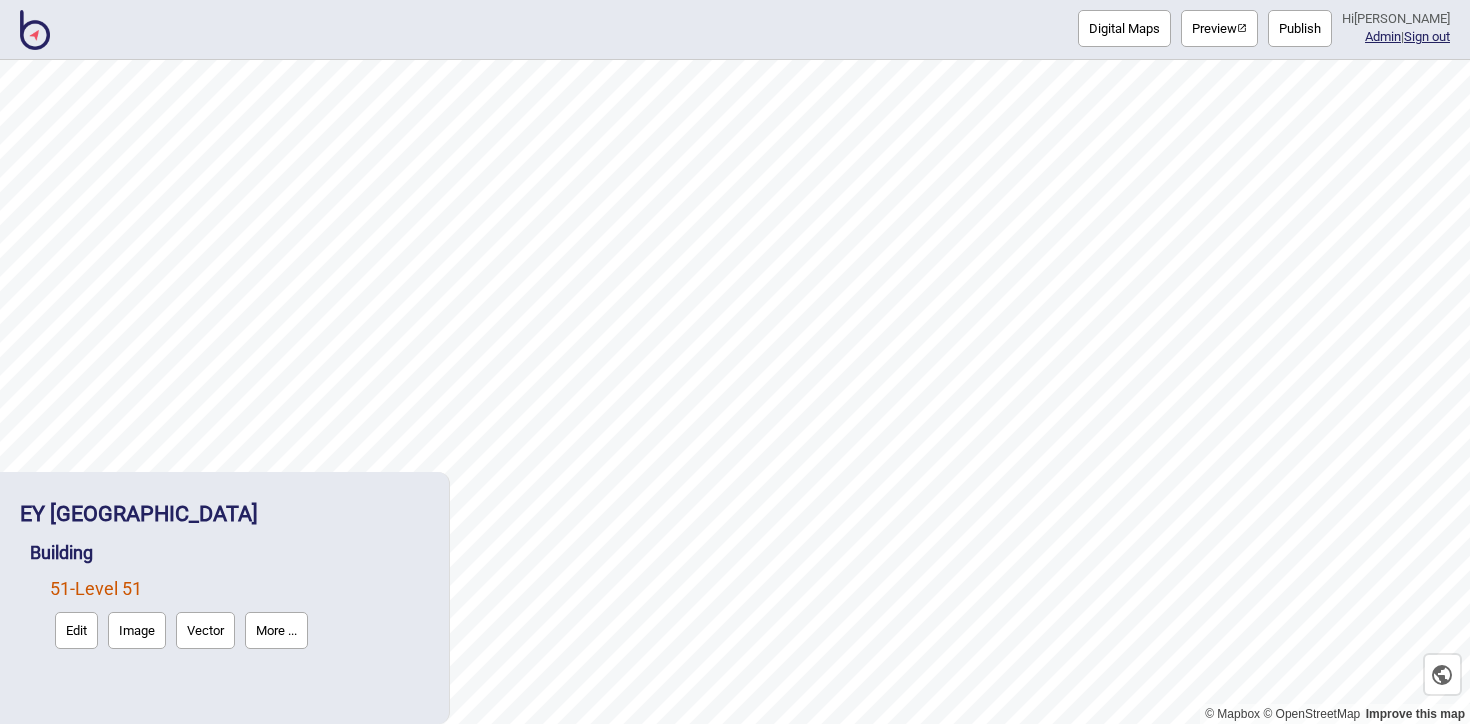 click at bounding box center [35, 30] 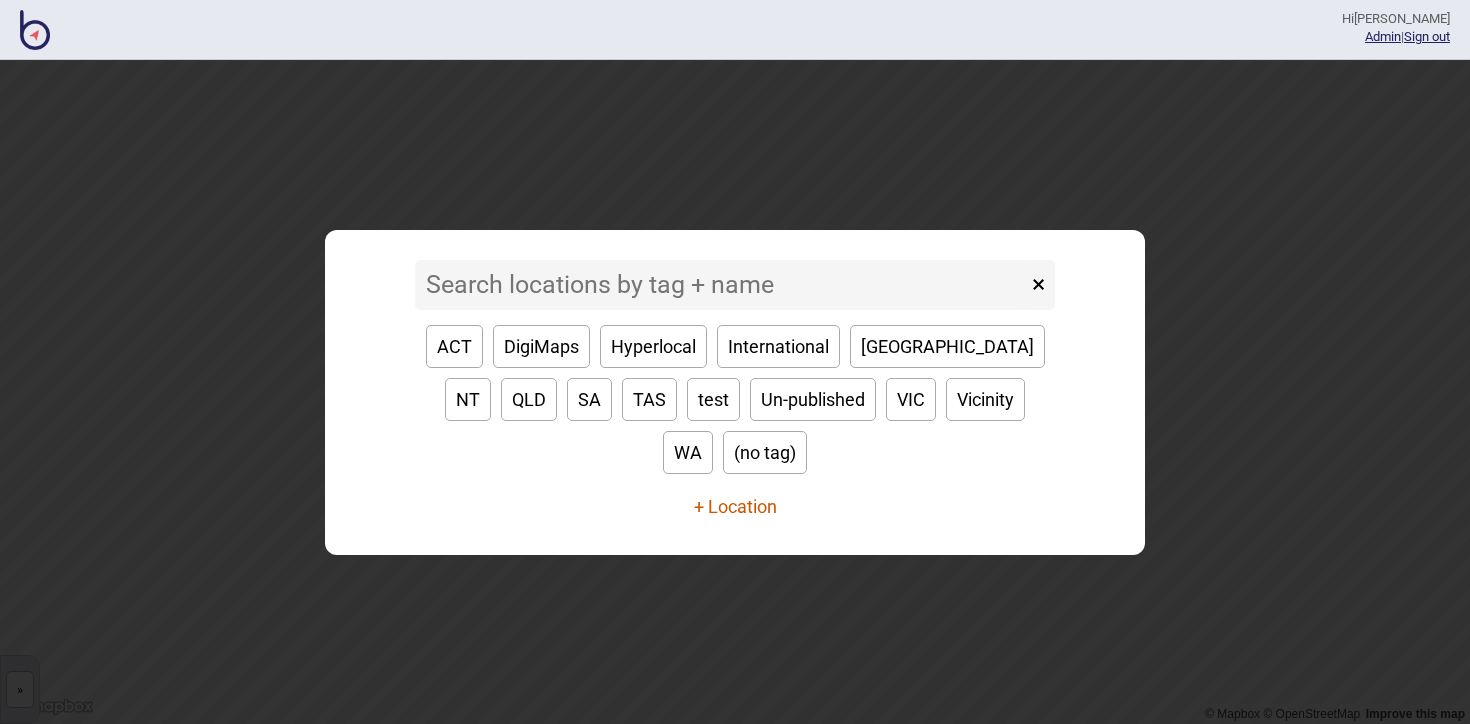 click on "+ Location" at bounding box center (735, 506) 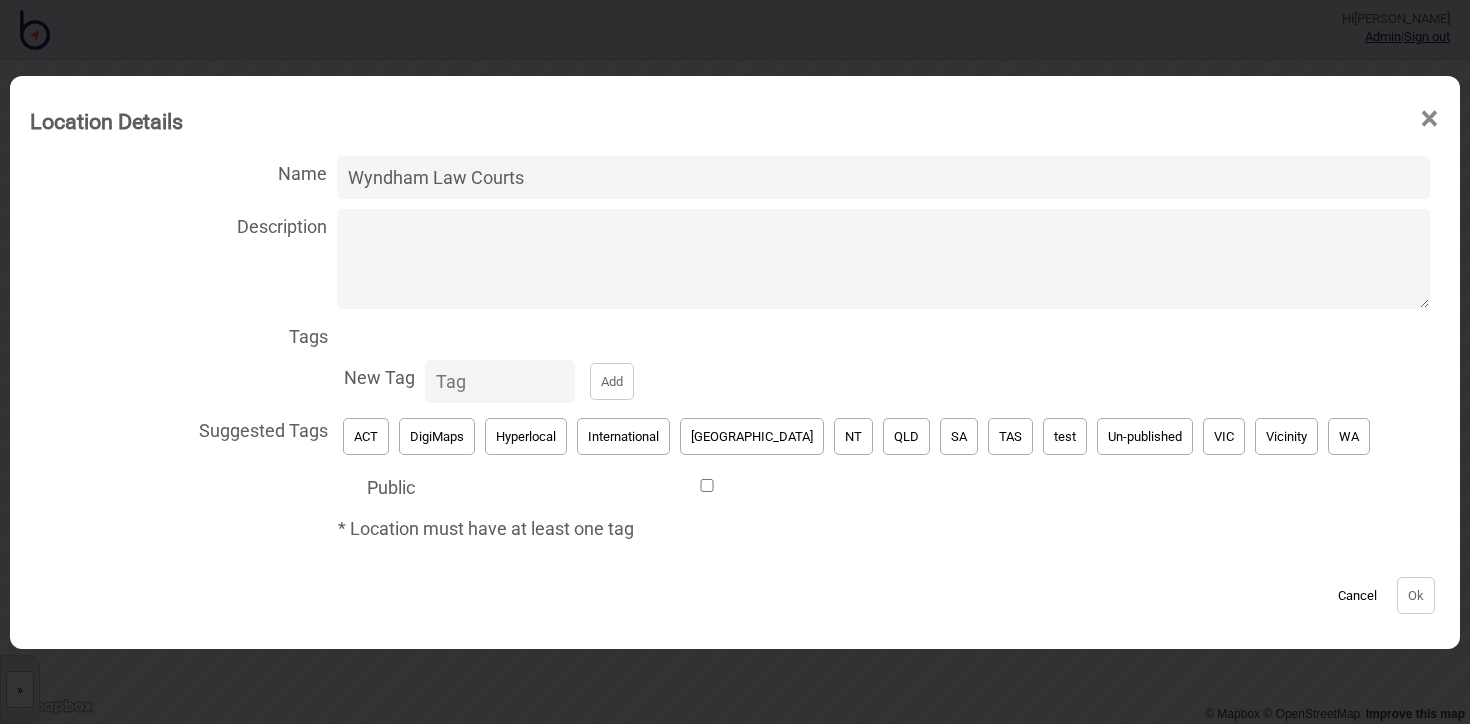 type on "Wyndham Law Courts" 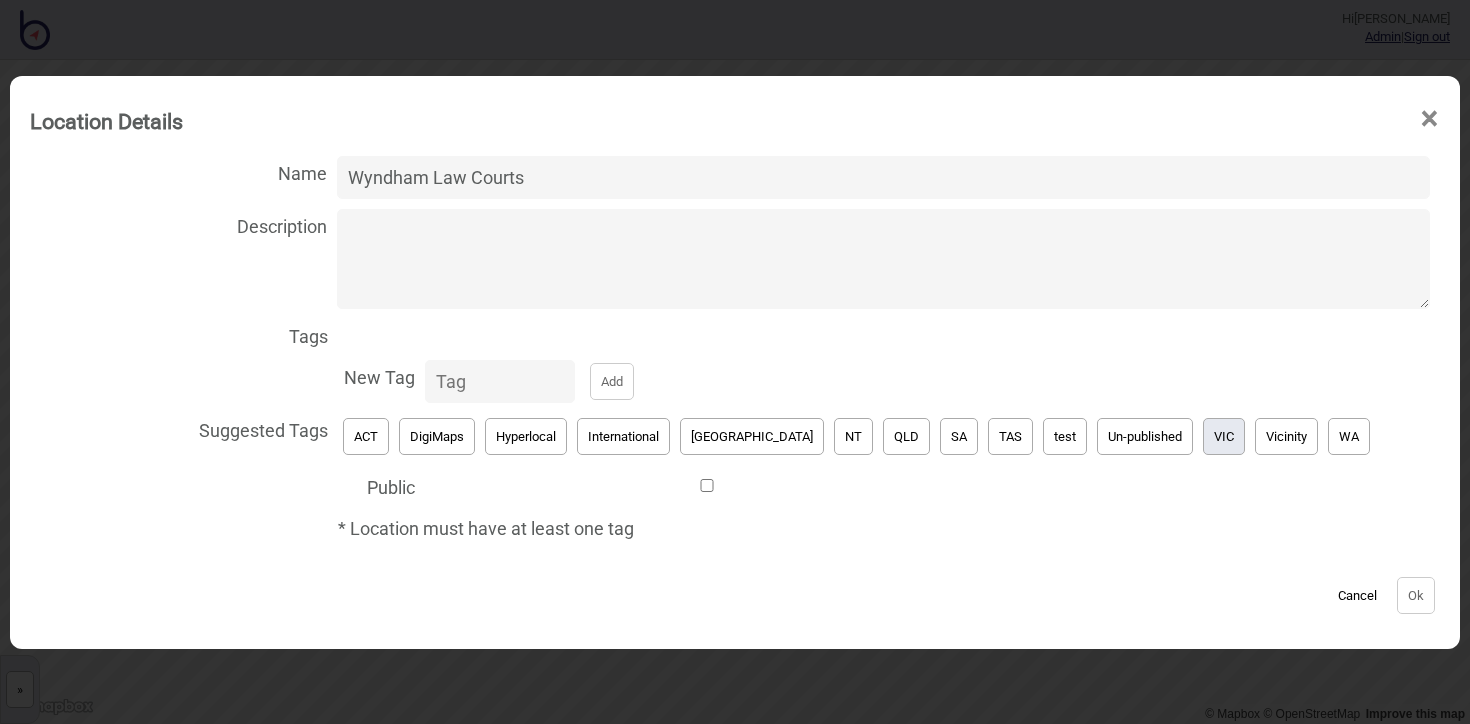 click on "VIC" at bounding box center [1224, 436] 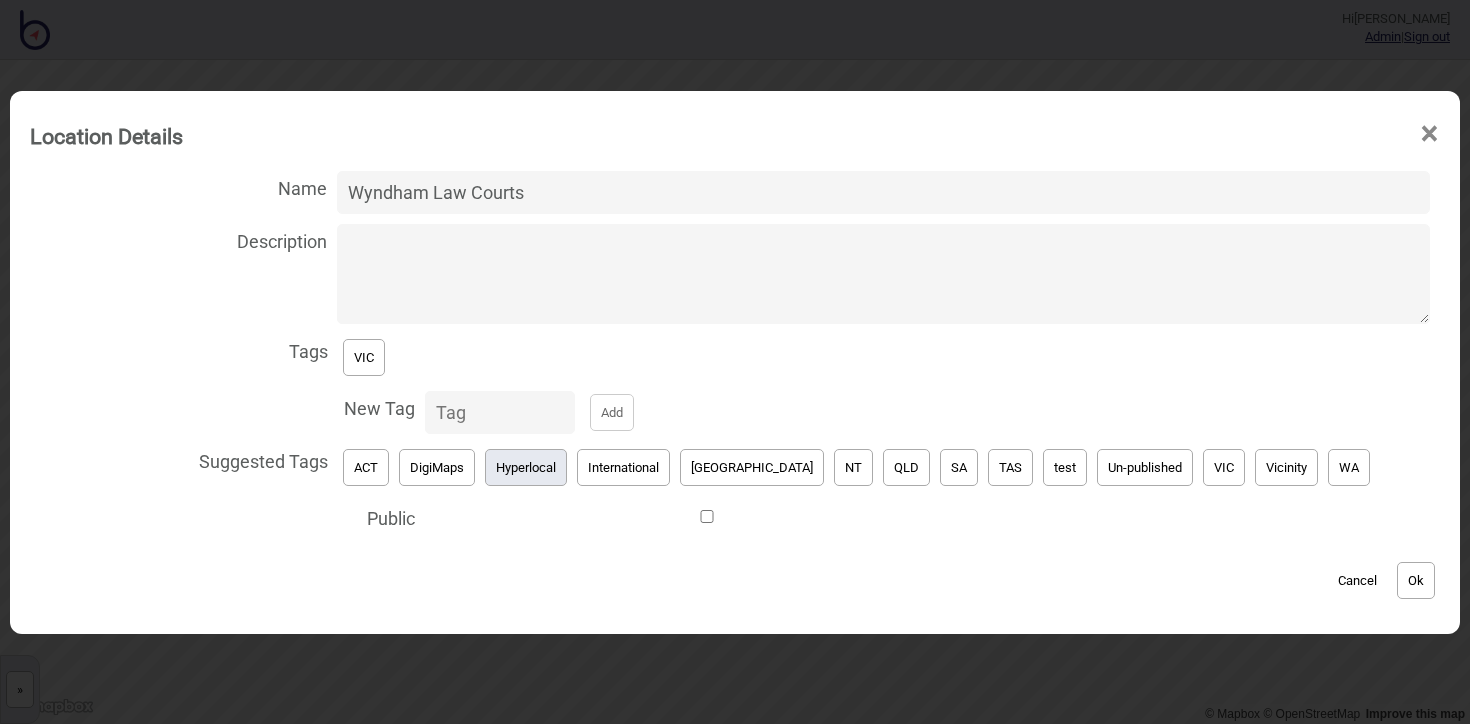 click on "Hyperlocal" at bounding box center [526, 467] 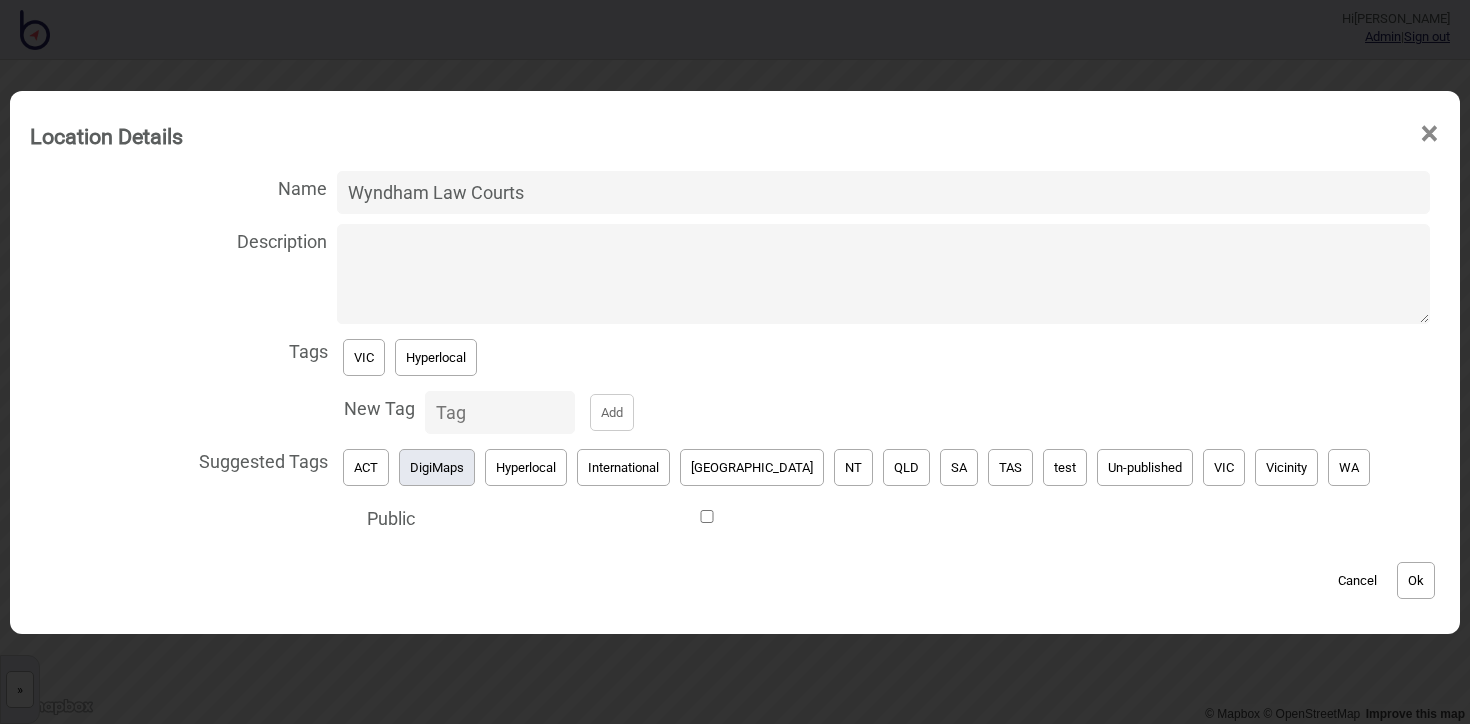 click on "DigiMaps" at bounding box center [437, 467] 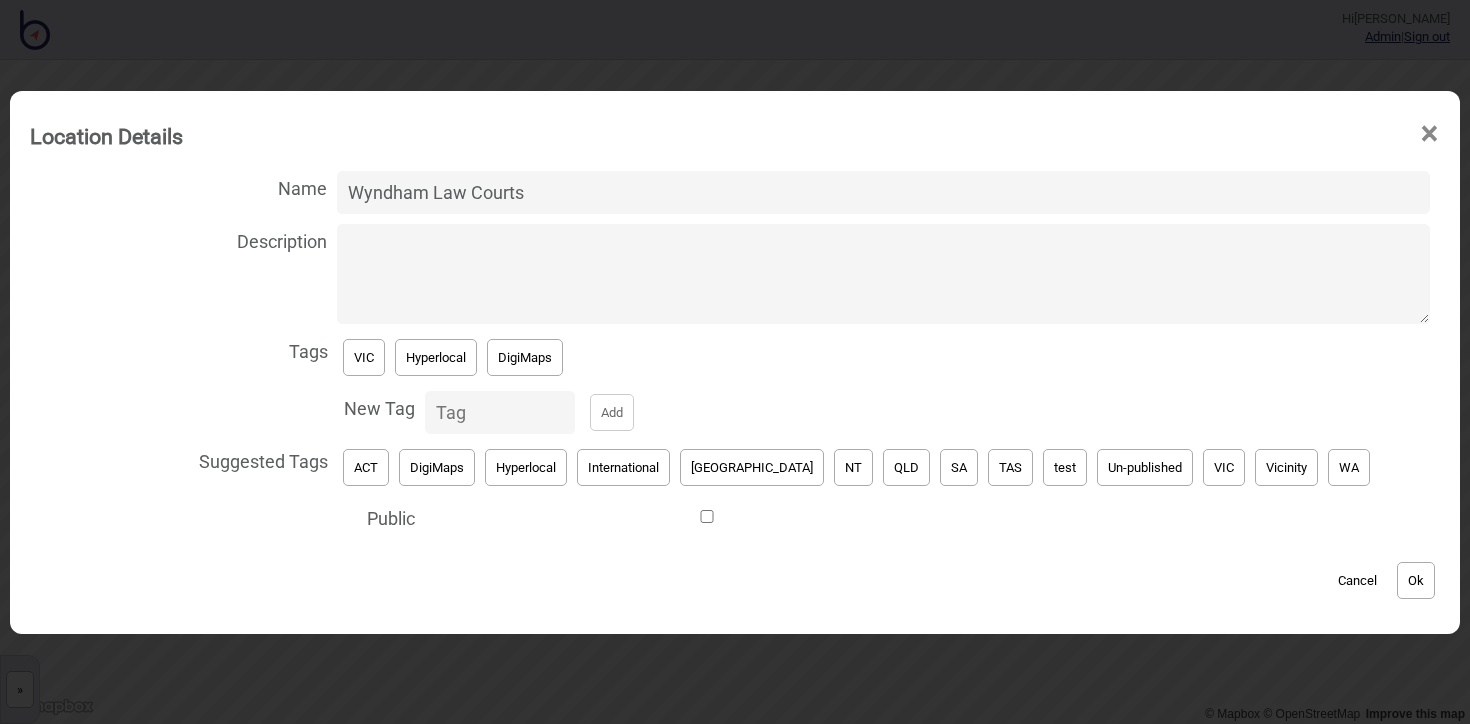click on "Ok" at bounding box center (1416, 580) 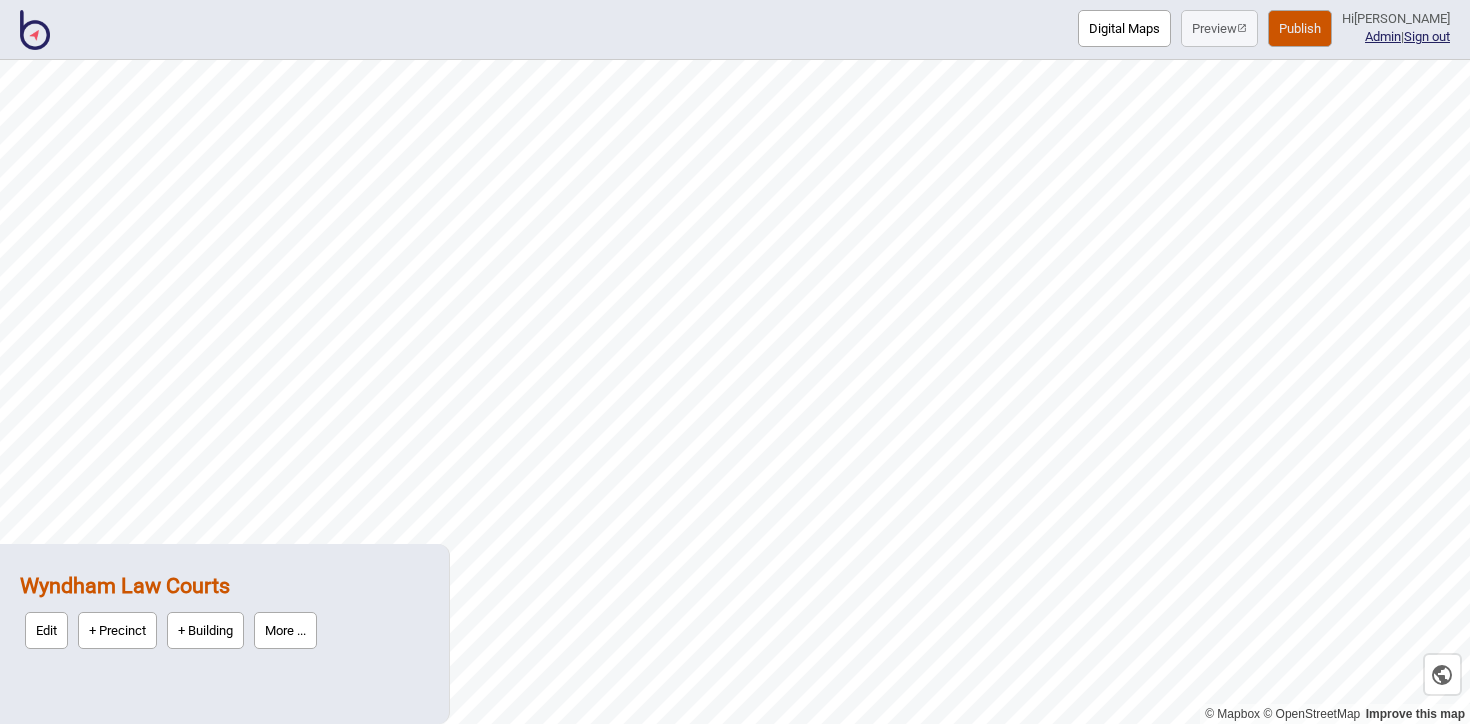 click on "Edit" at bounding box center (46, 630) 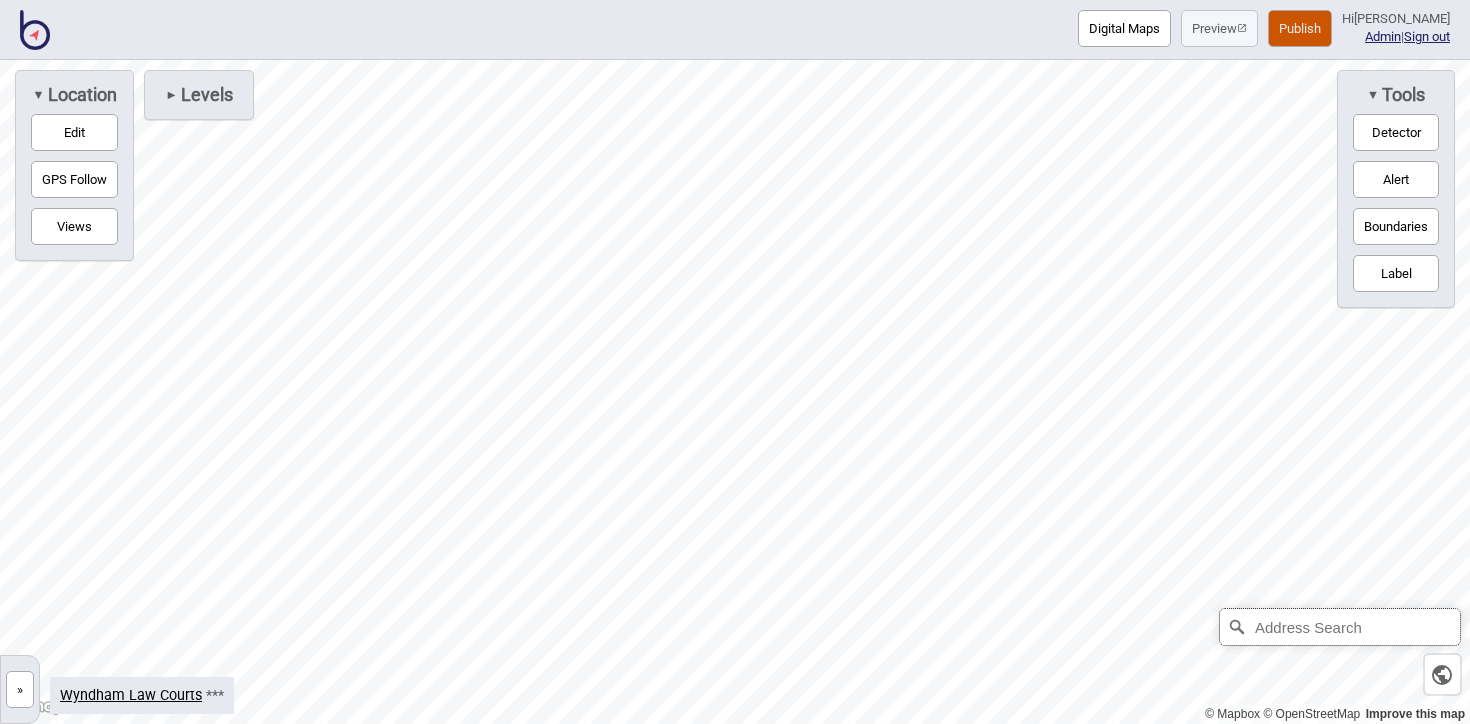 click at bounding box center (1340, 627) 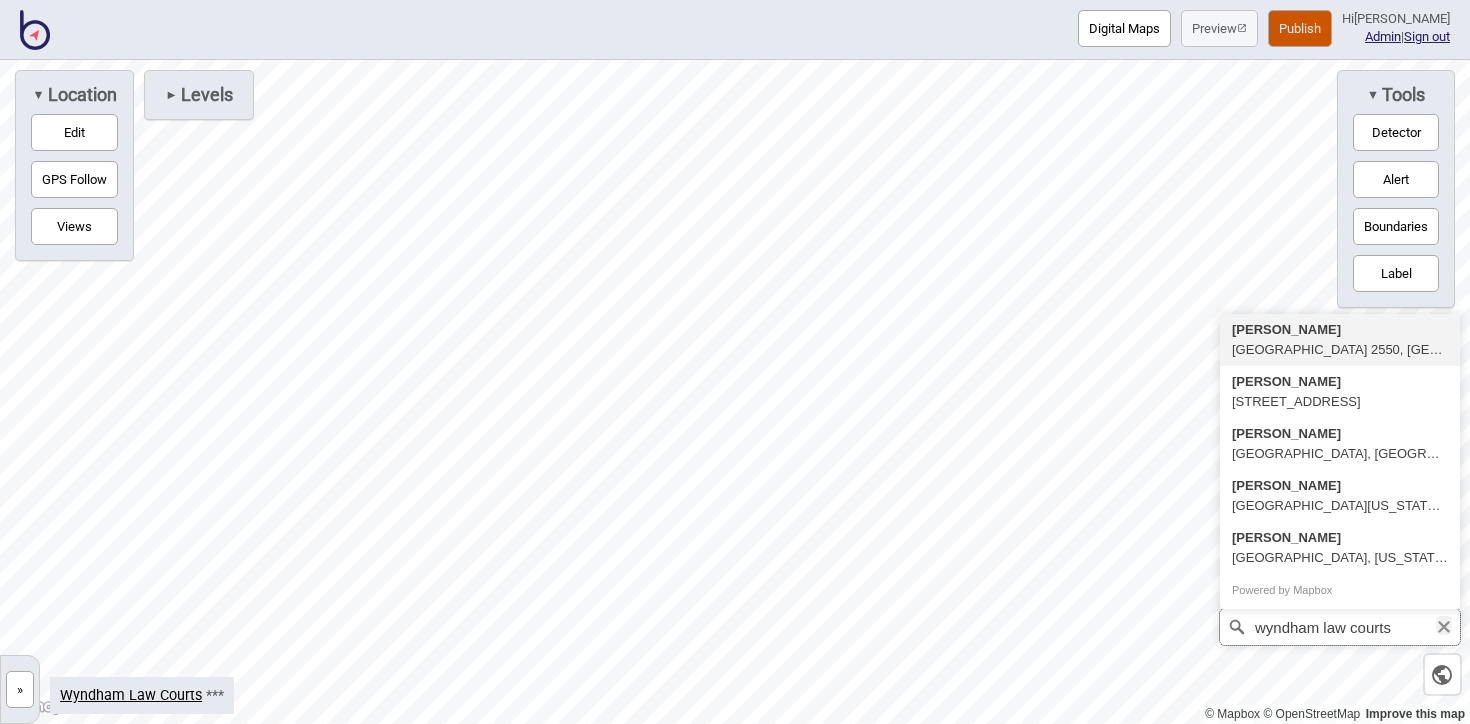 type on "wyndham law courts" 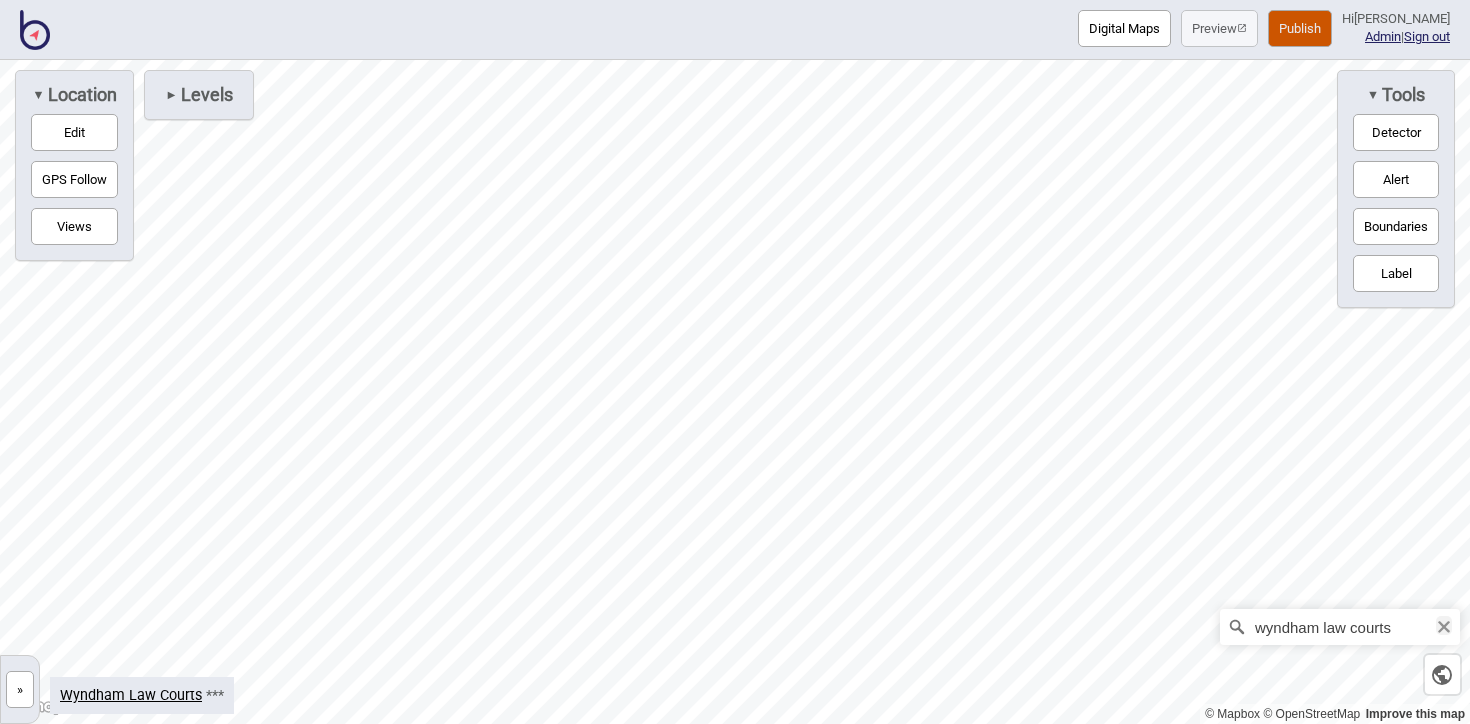 click 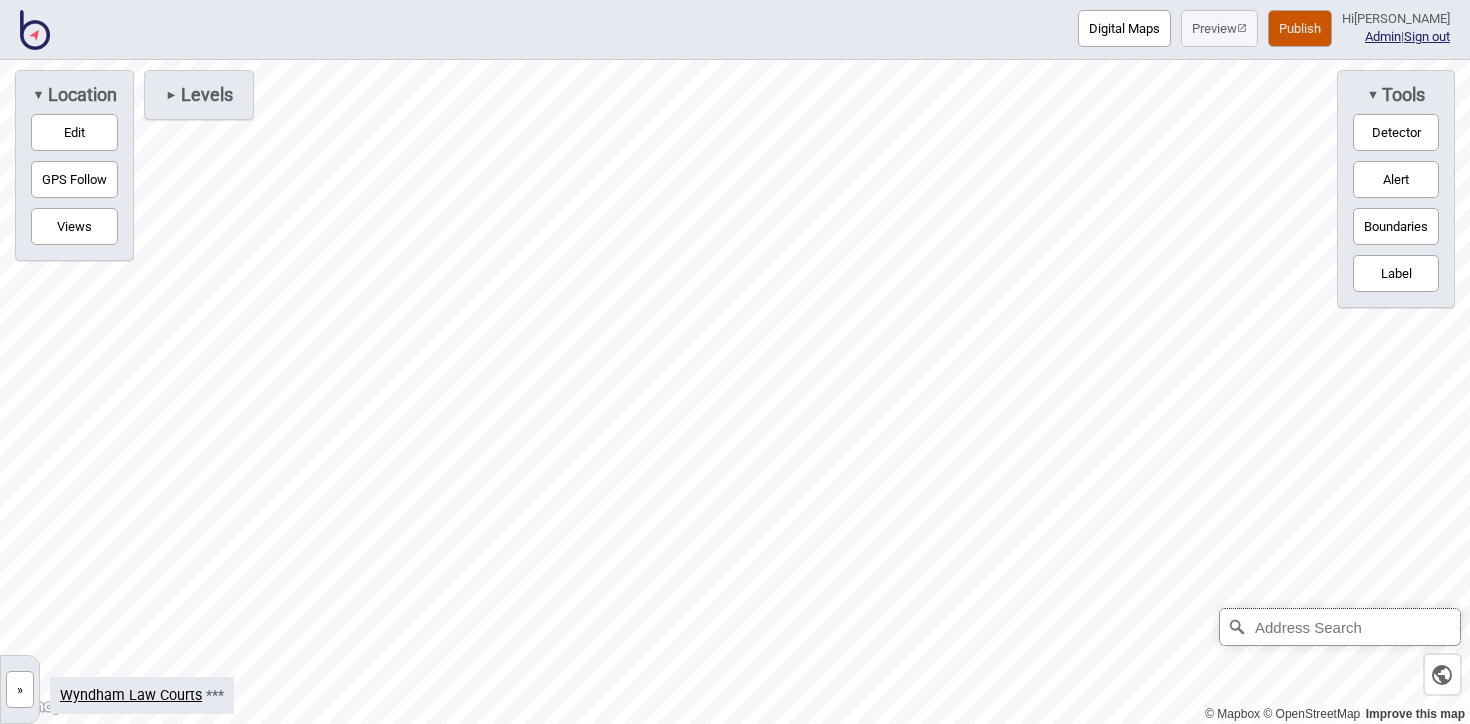 click at bounding box center [1340, 627] 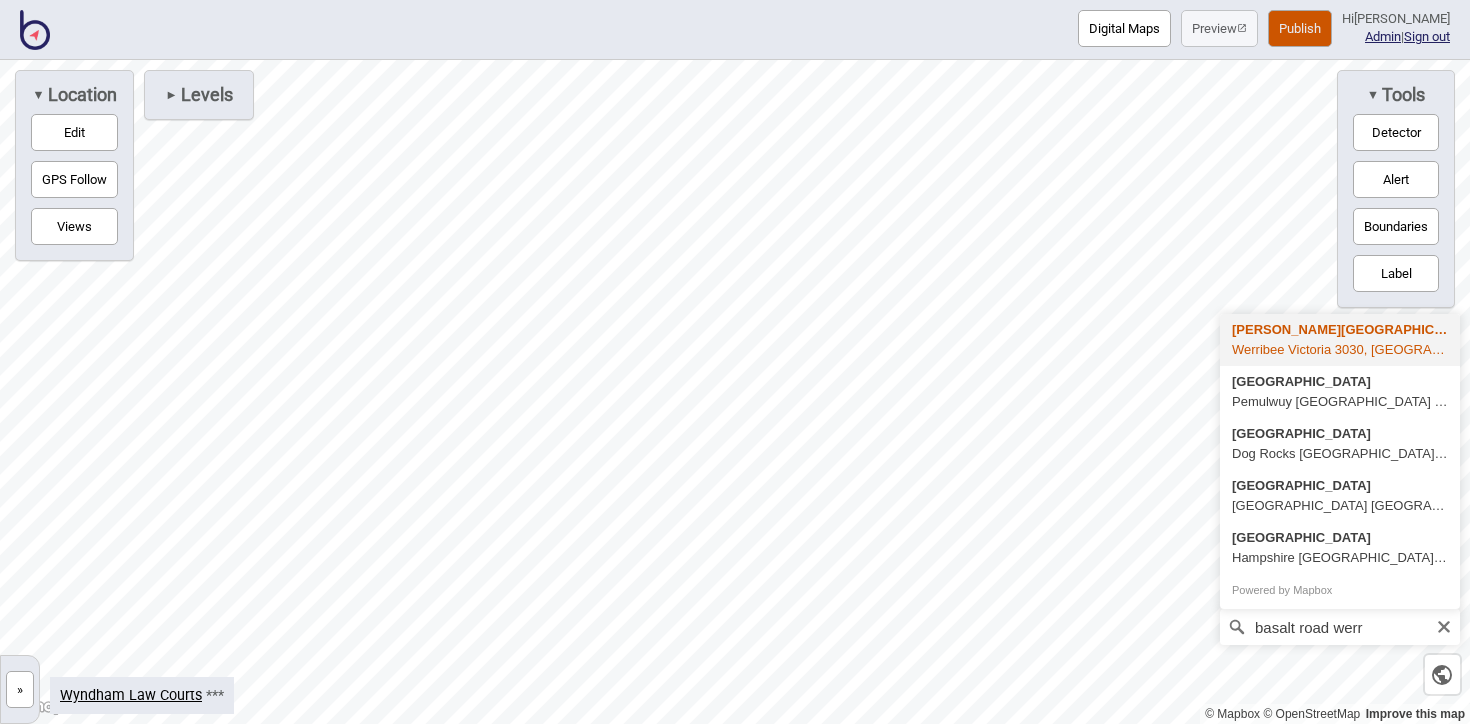 type on "[PERSON_NAME][STREET_ADDRESS]" 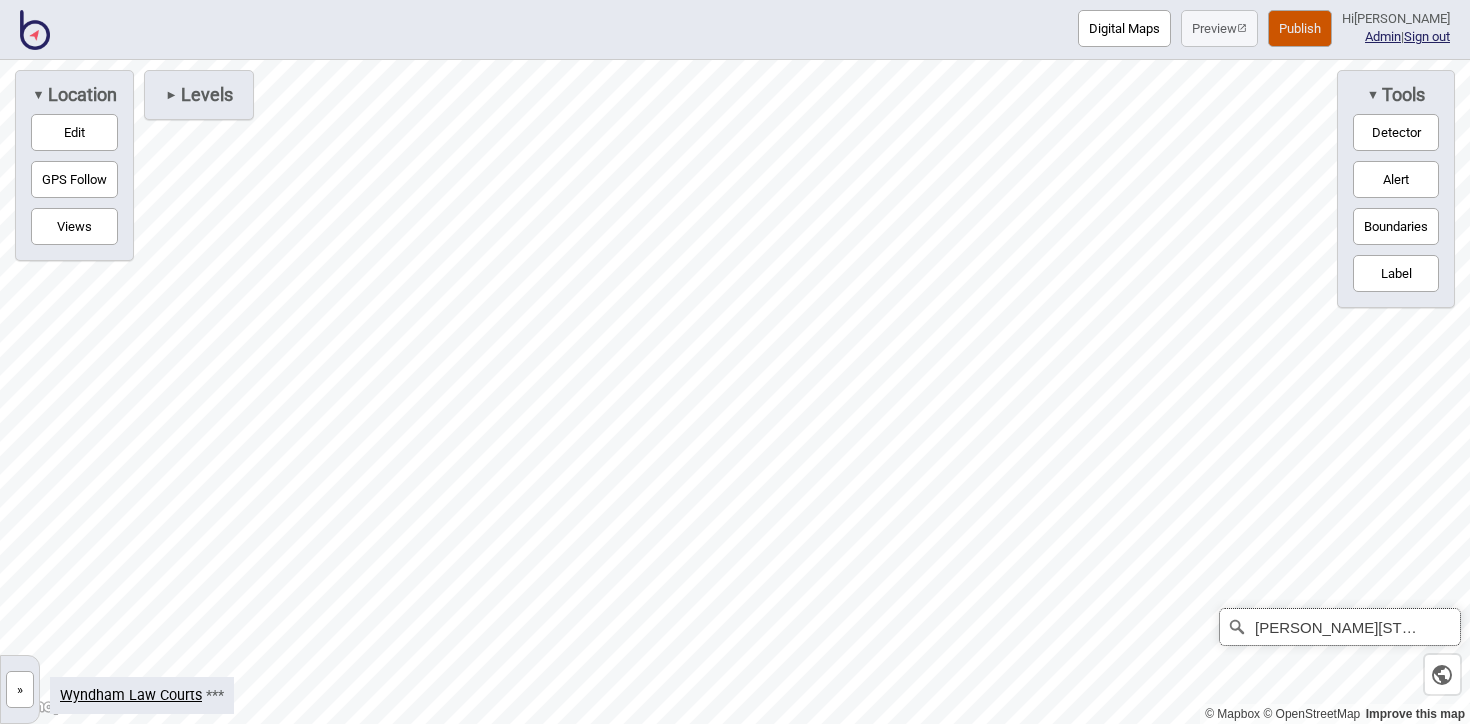 scroll, scrollTop: 0, scrollLeft: 0, axis: both 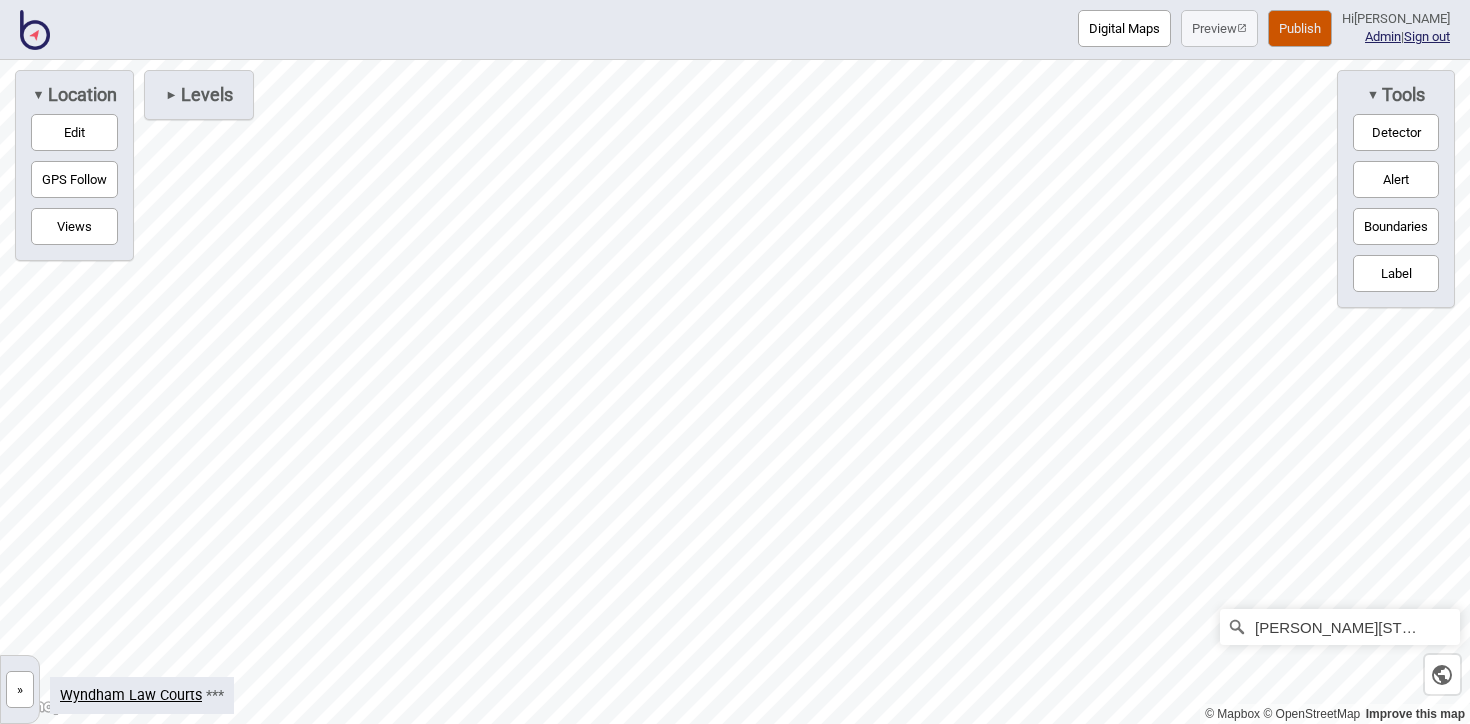 click on "Detector" at bounding box center [1396, 132] 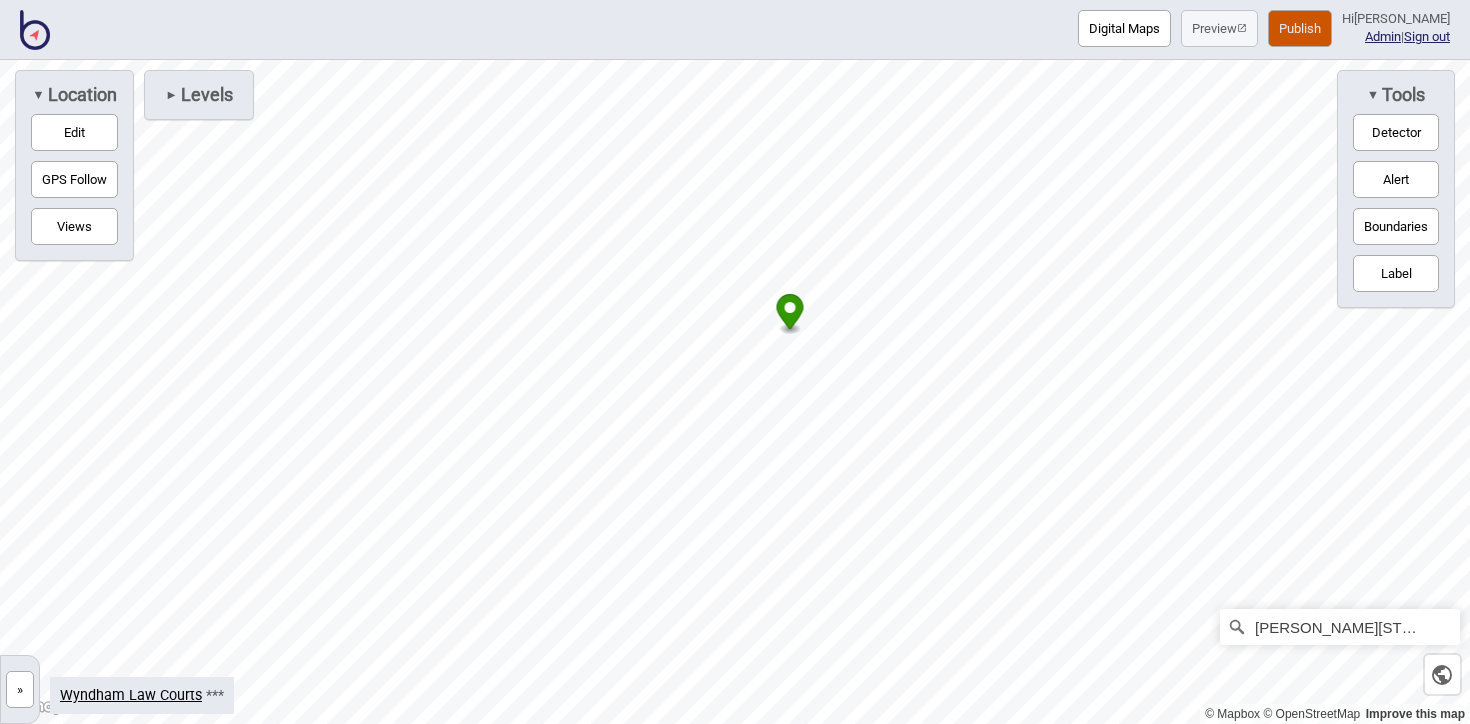 click on "Edit" at bounding box center [74, 132] 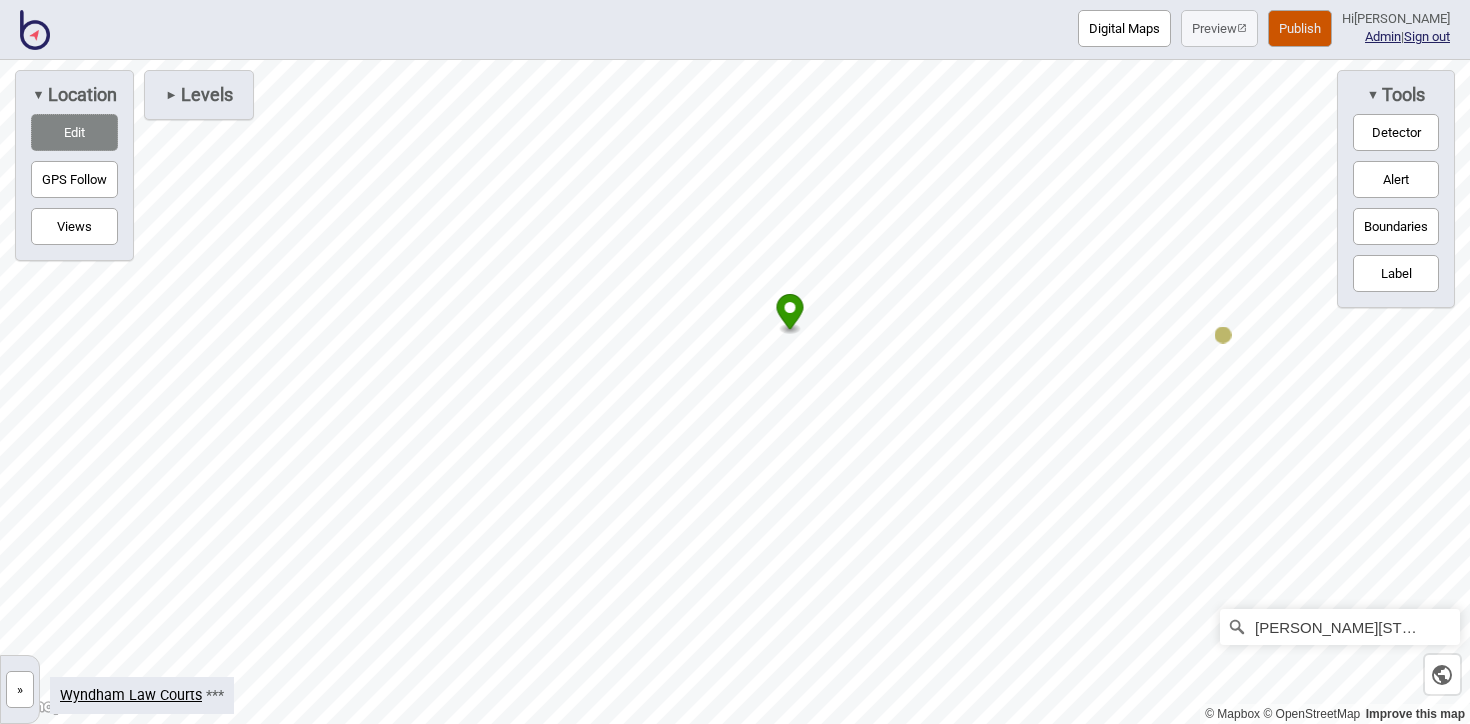 click at bounding box center [735, 60] 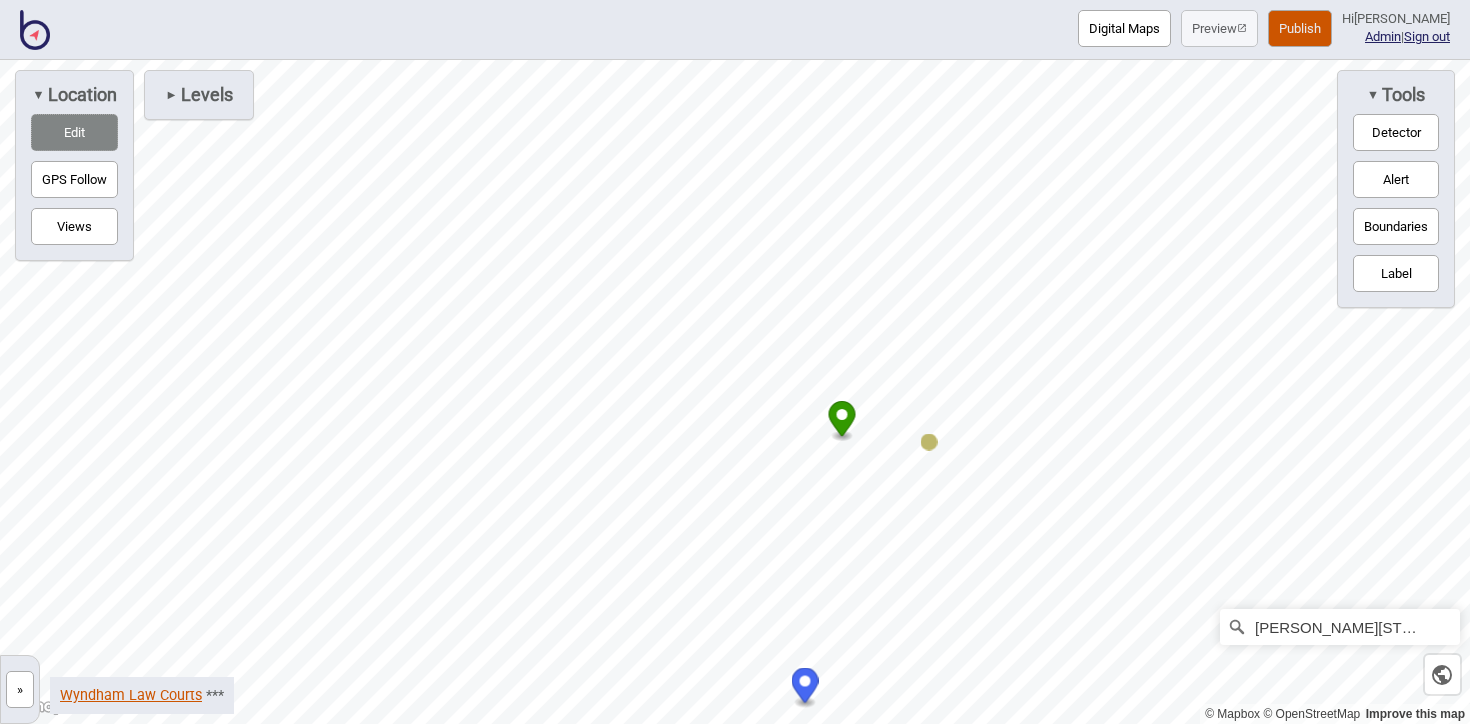 click on "Wyndham Law Courts" at bounding box center [131, 695] 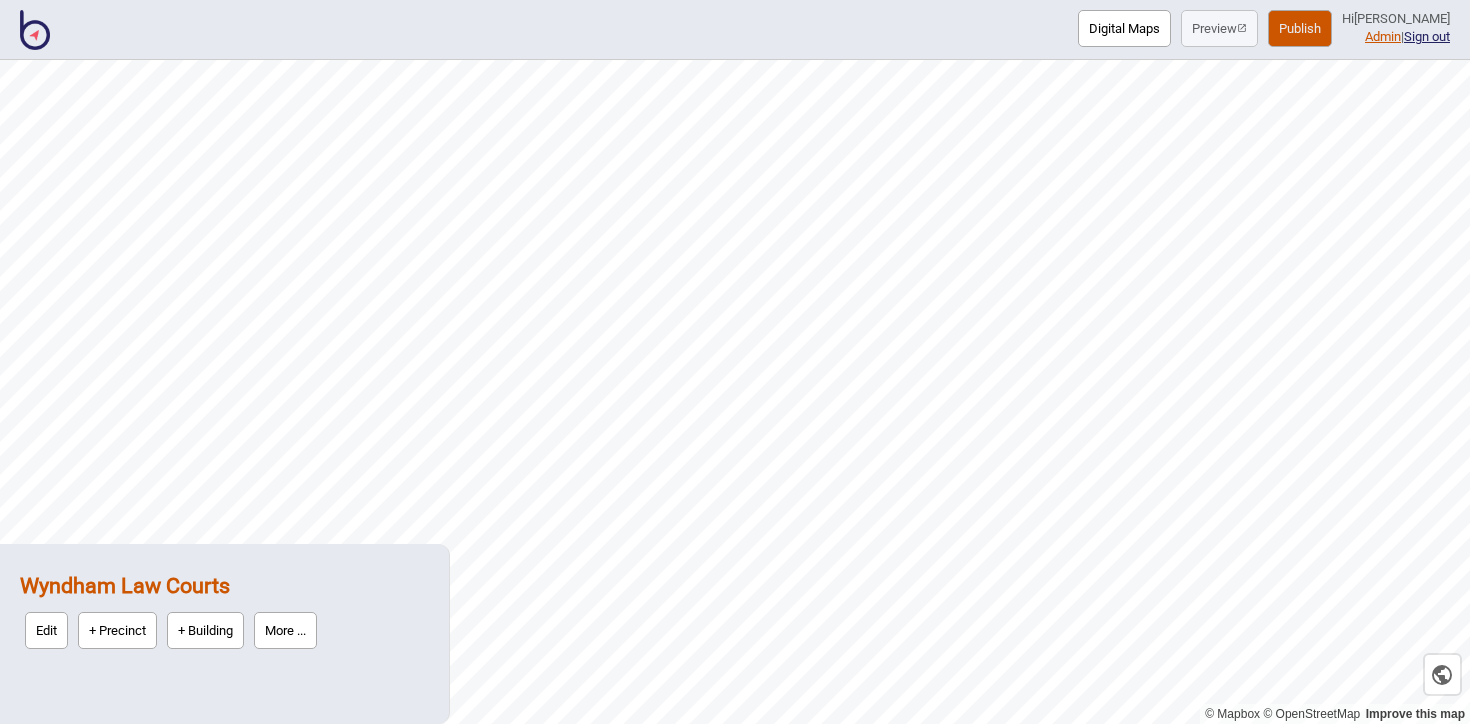 click on "Admin" at bounding box center (1383, 36) 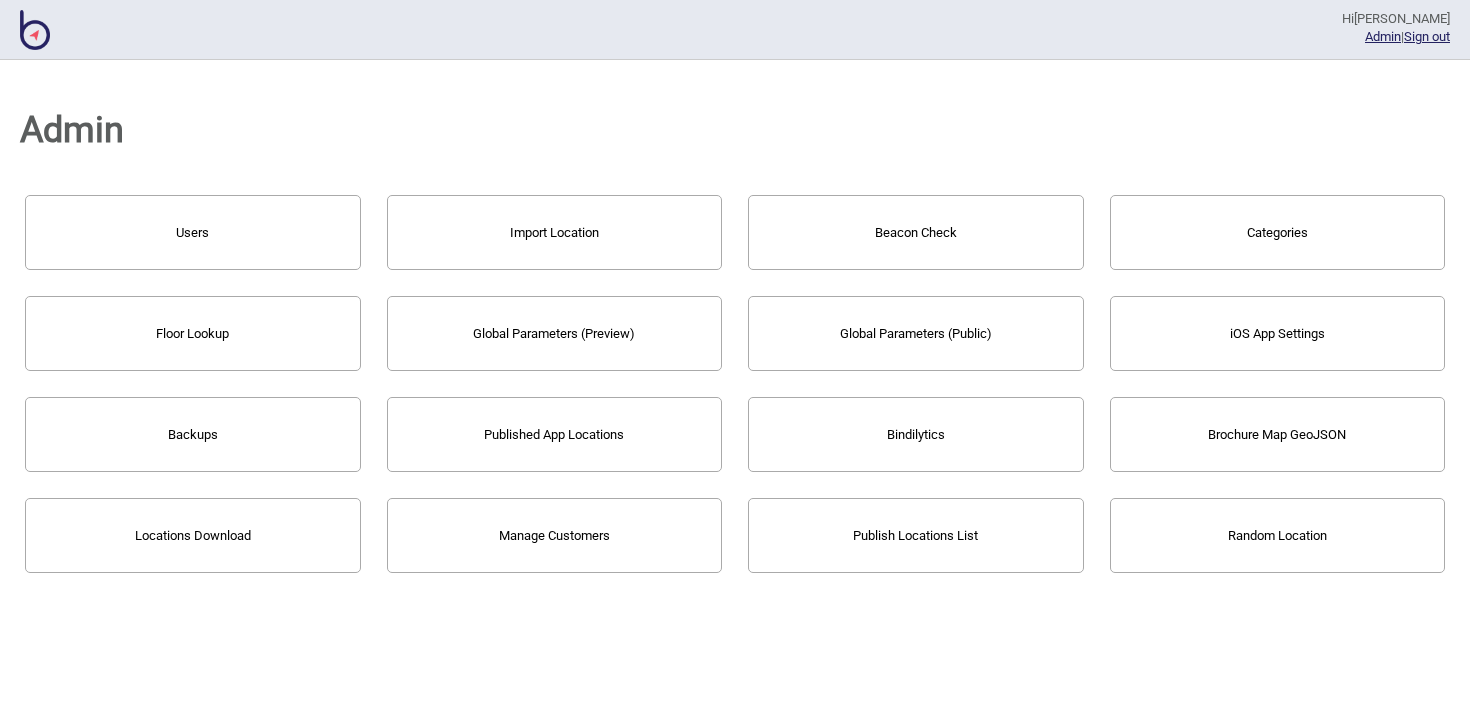 click on "Users" at bounding box center (193, 232) 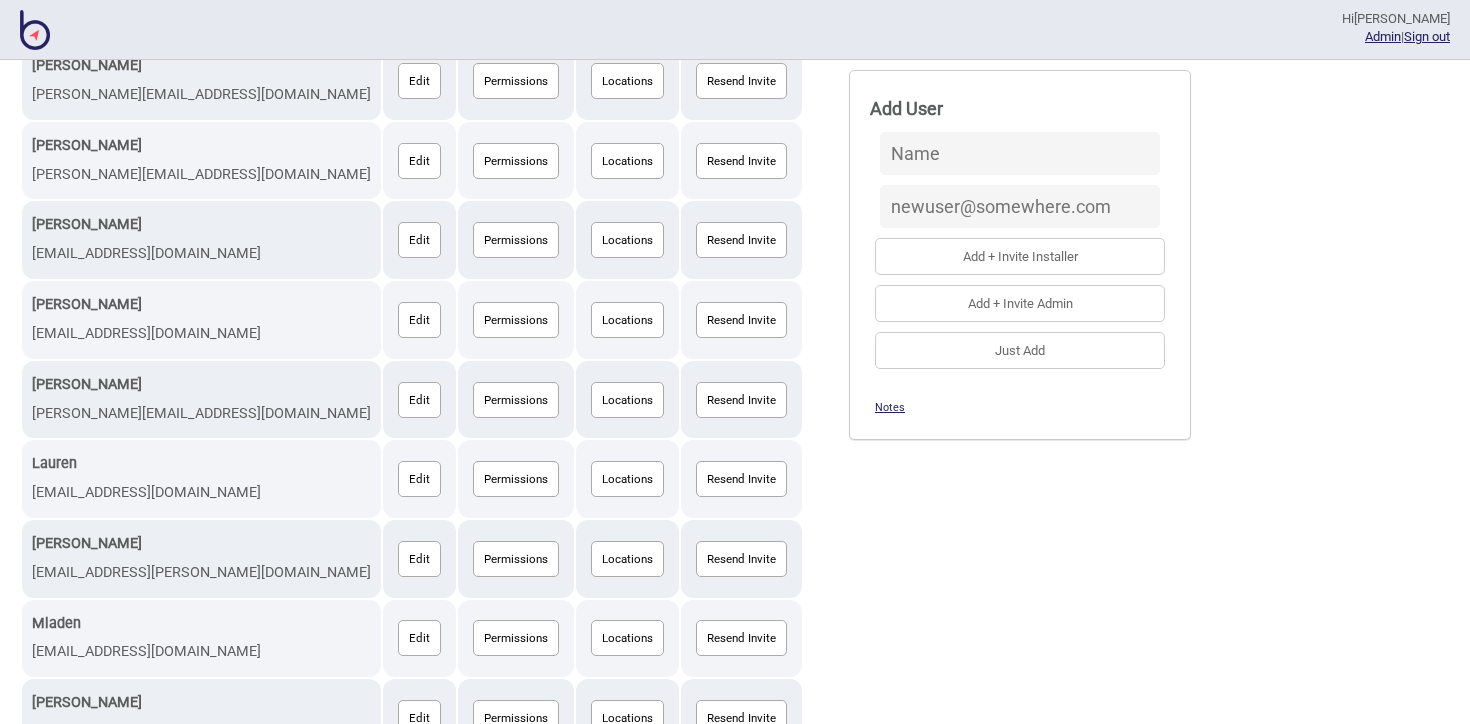 scroll, scrollTop: 1084, scrollLeft: 0, axis: vertical 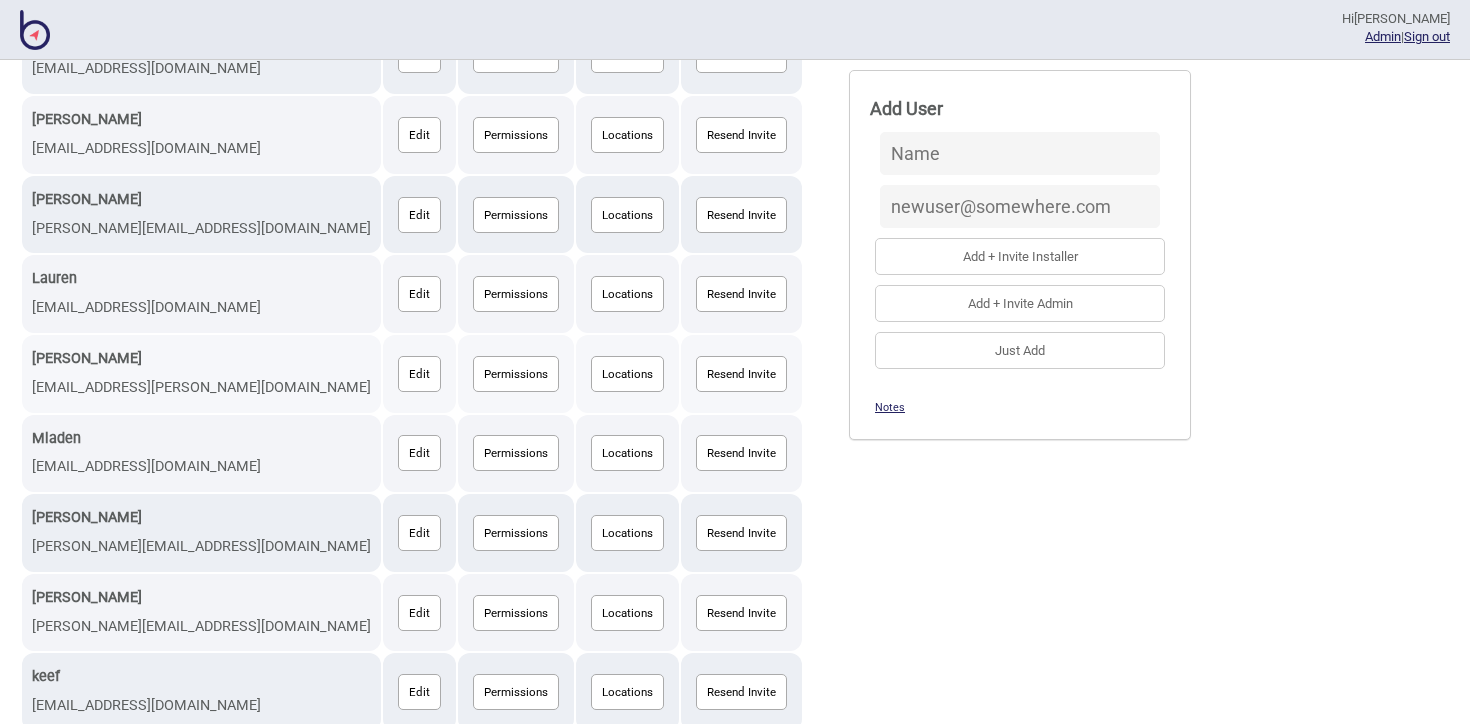 click on "Permissions" at bounding box center (516, 374) 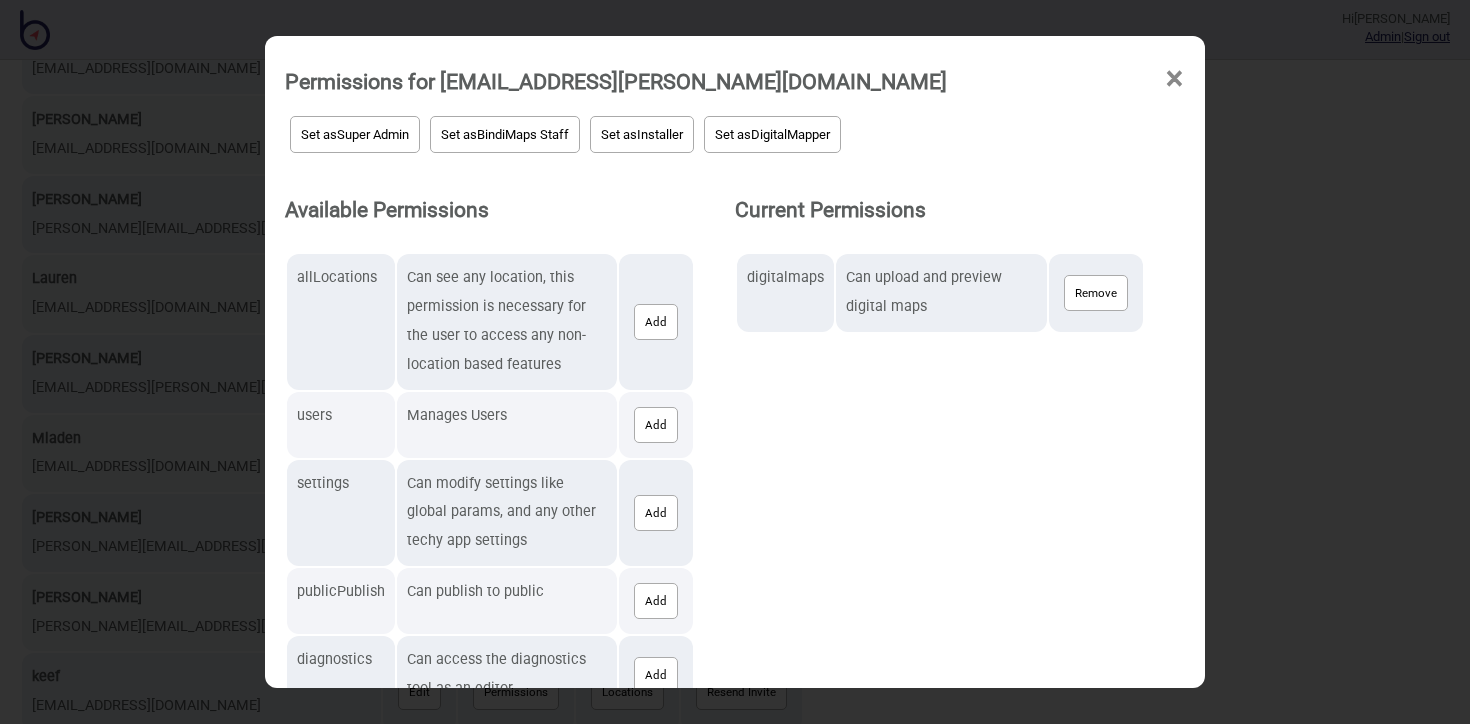 click on "×" at bounding box center (1174, 79) 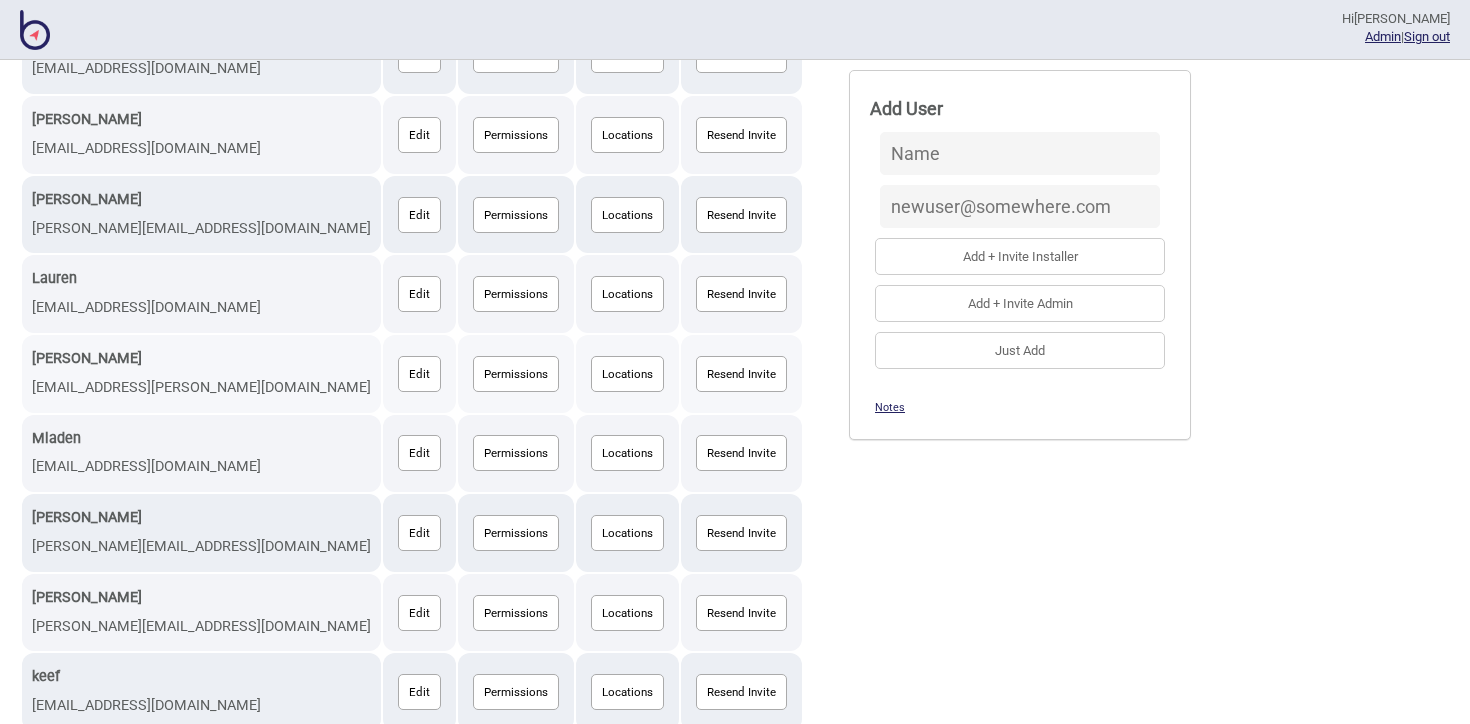 click on "Locations" at bounding box center [627, 374] 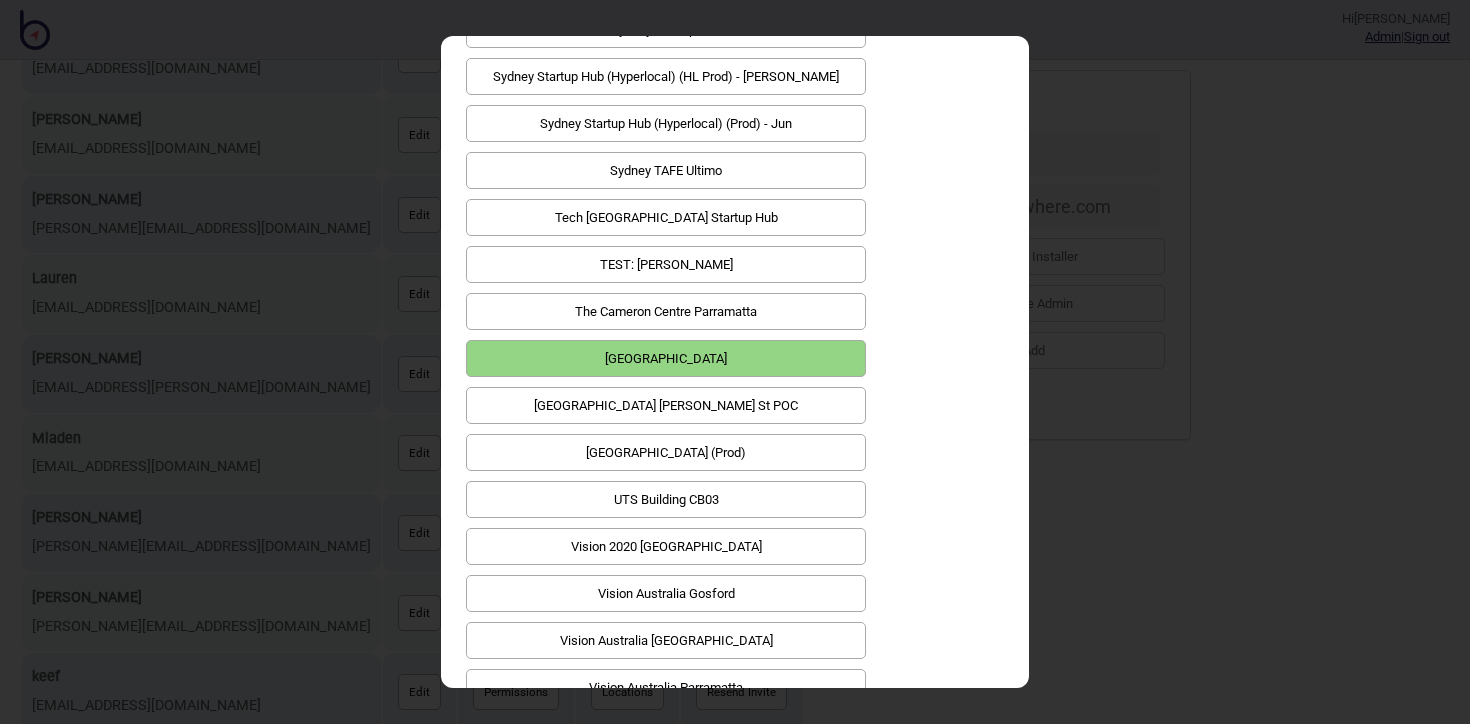 scroll, scrollTop: 8877, scrollLeft: 0, axis: vertical 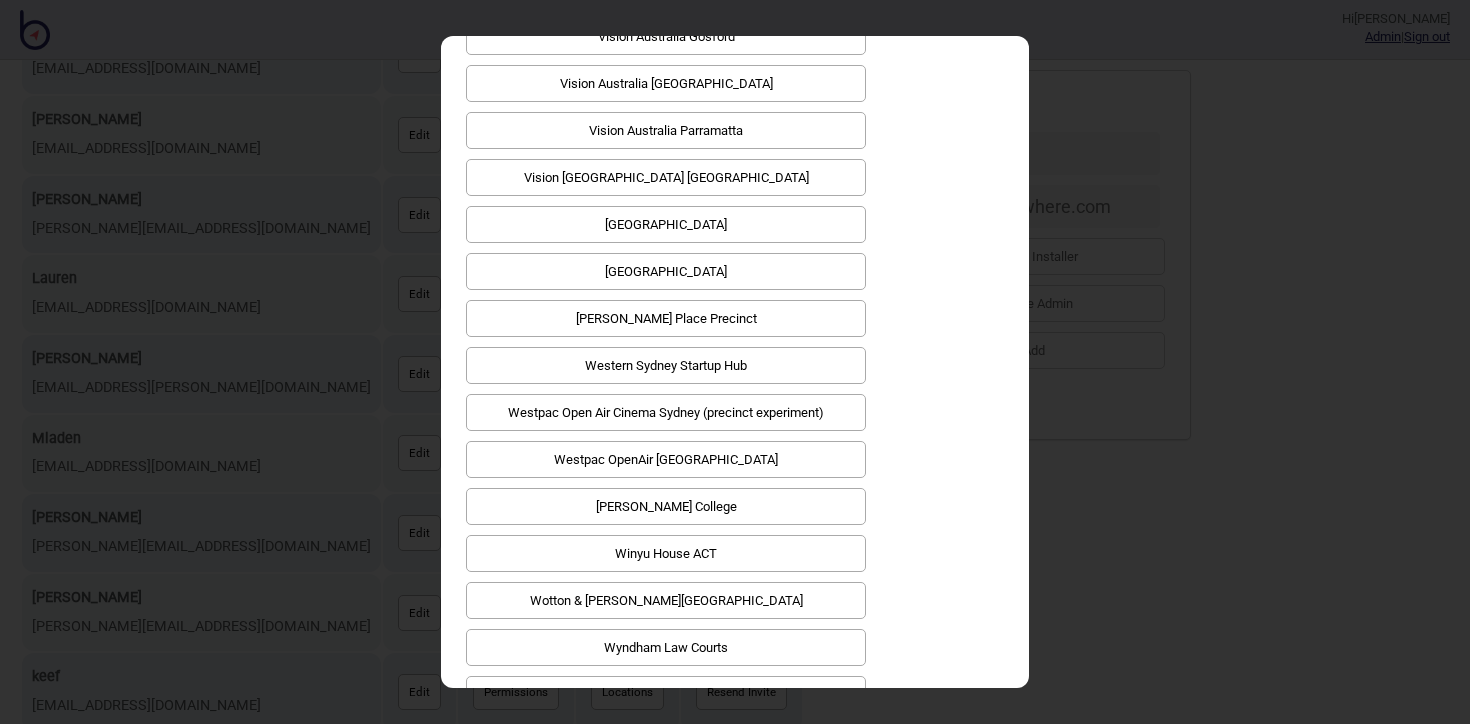 click on "Wyndham Law Courts" at bounding box center [666, 647] 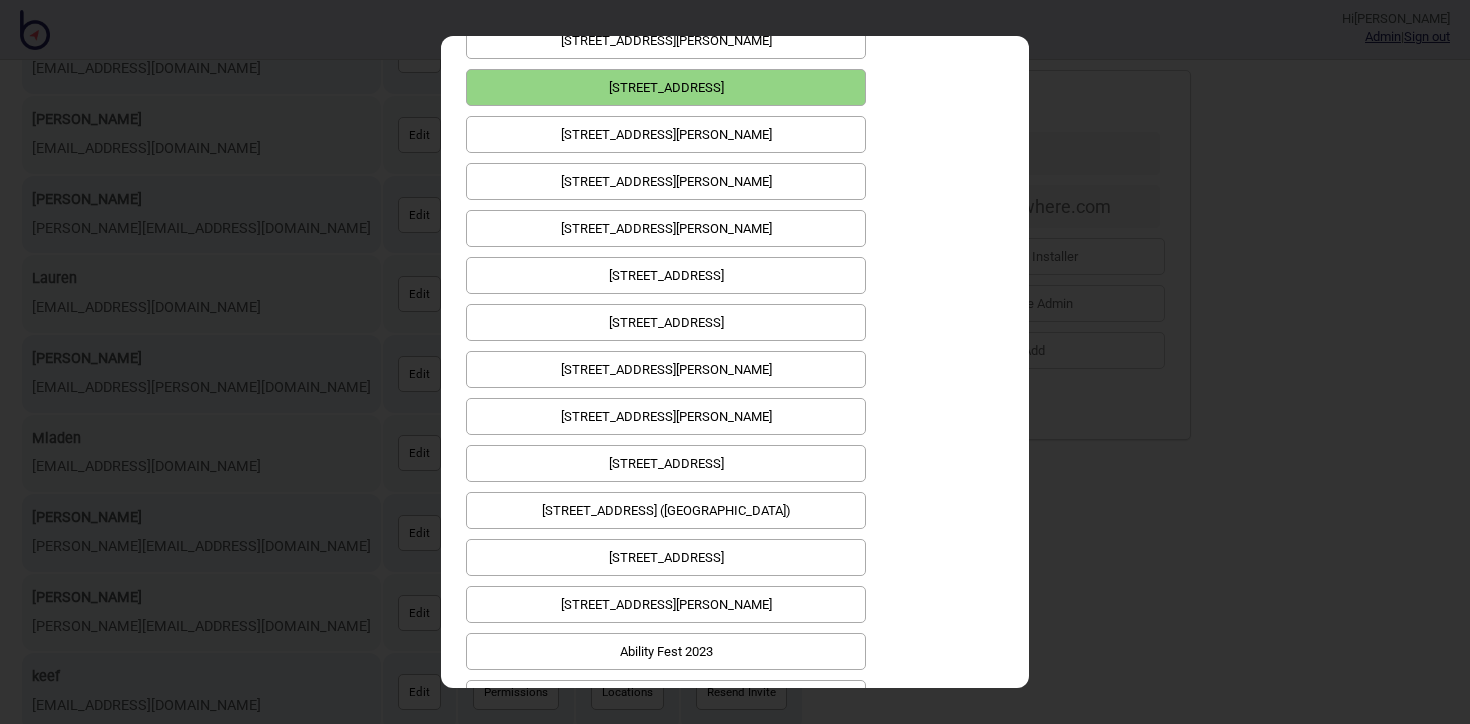 scroll, scrollTop: 0, scrollLeft: 0, axis: both 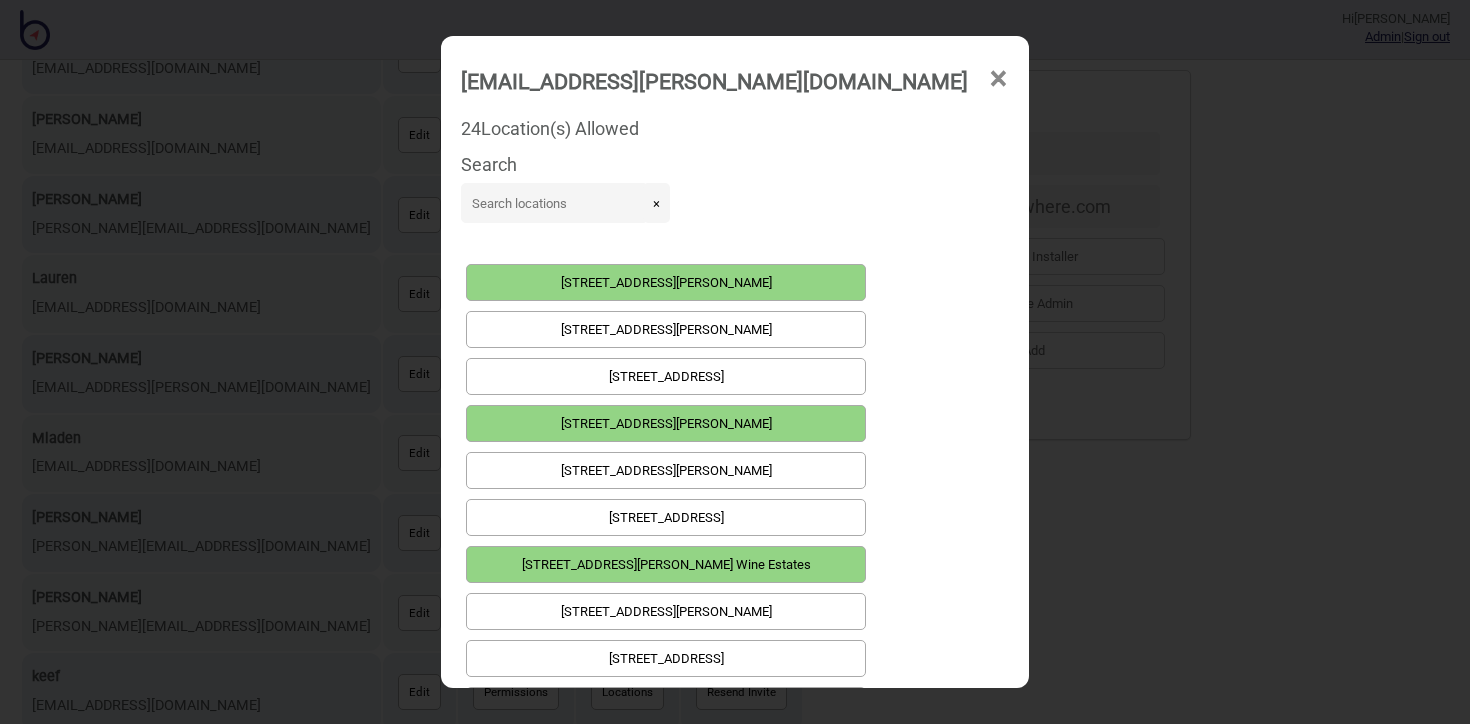 click on "×" at bounding box center [998, 79] 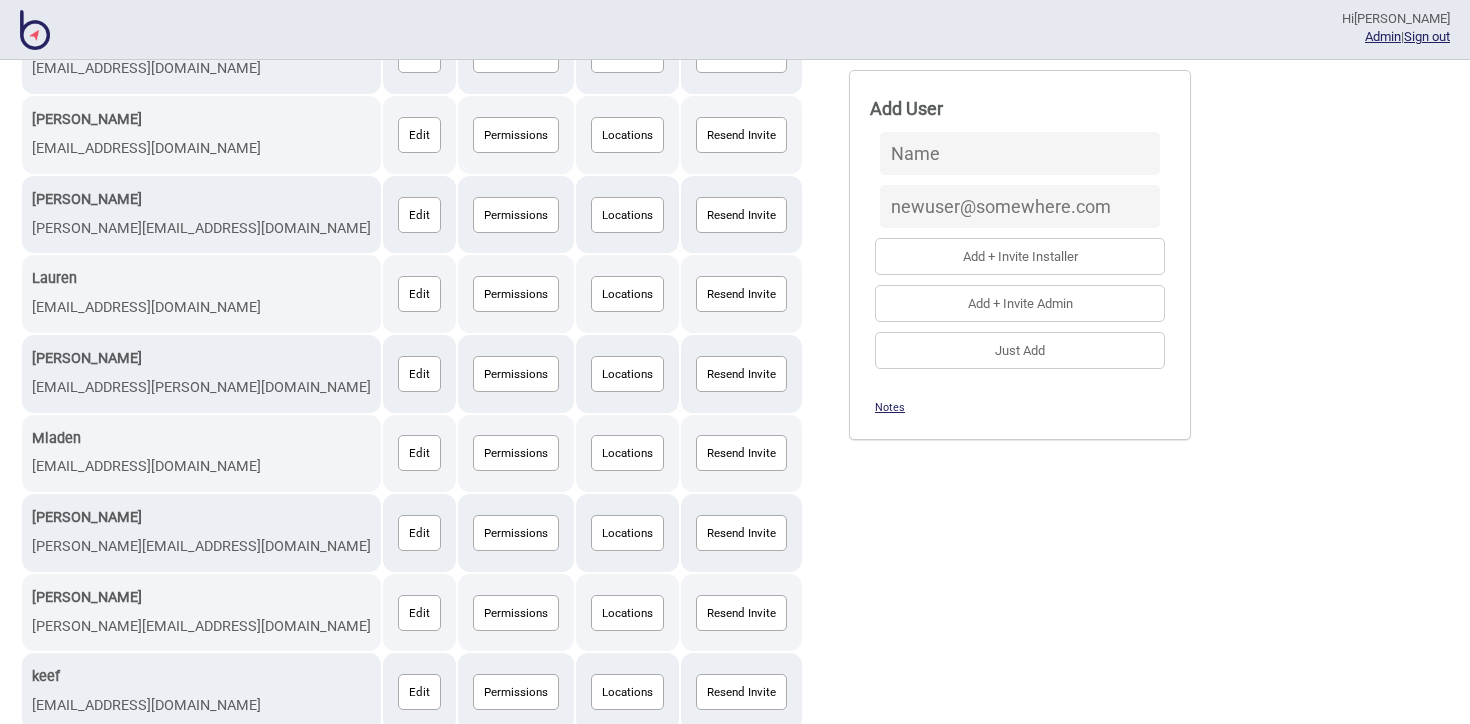 click at bounding box center (35, 30) 